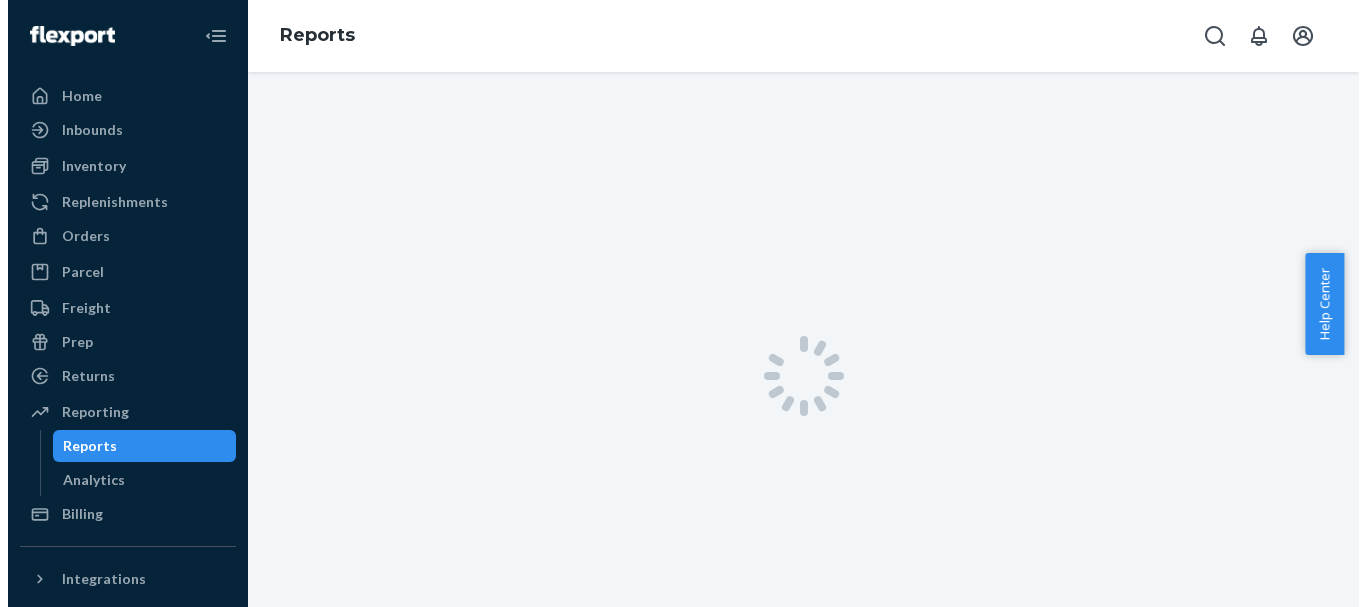 scroll, scrollTop: 0, scrollLeft: 0, axis: both 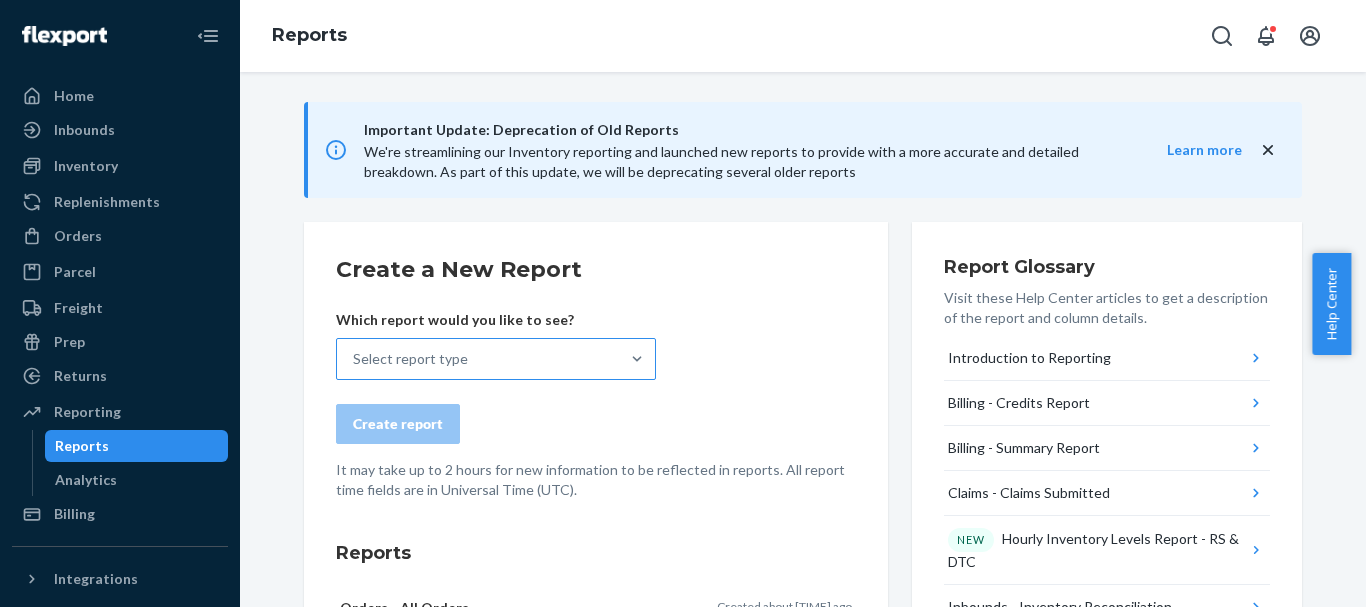 click on "Select report type" at bounding box center (478, 359) 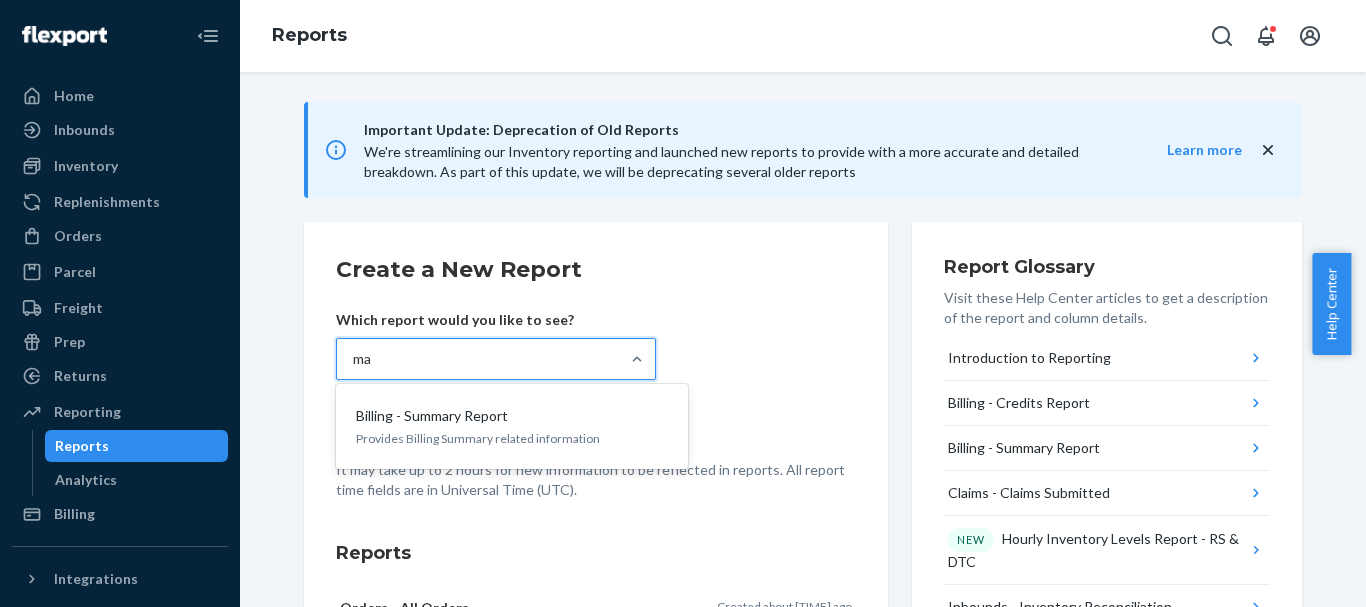 type on "m" 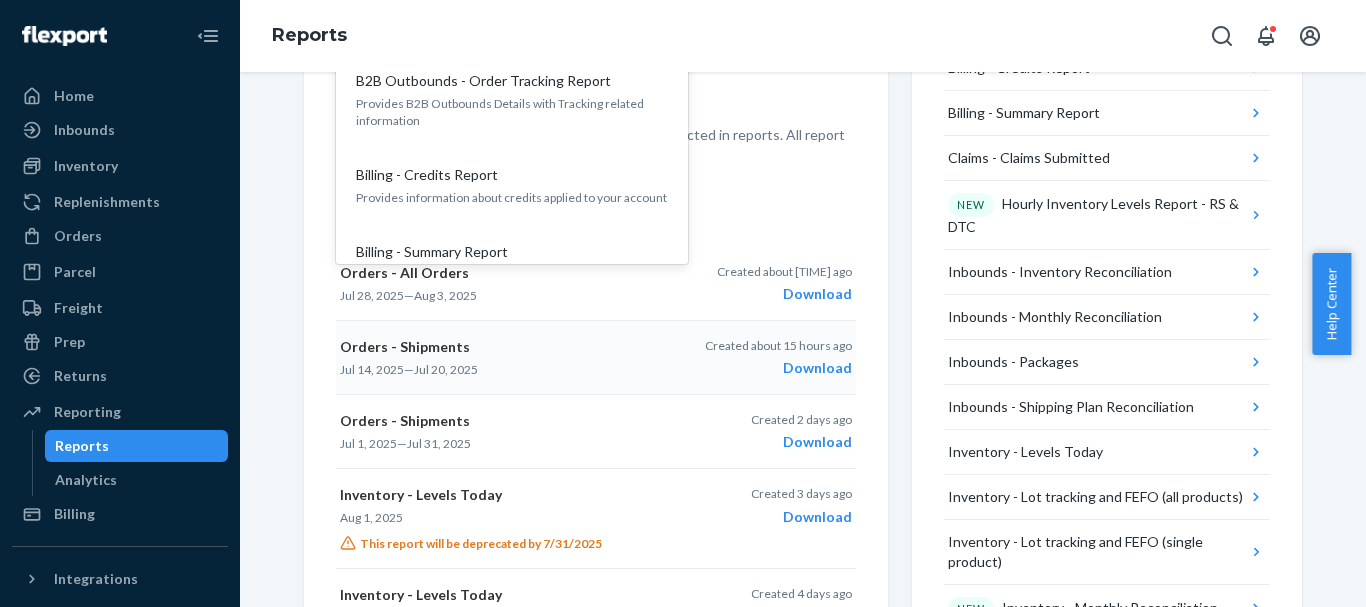 scroll, scrollTop: 300, scrollLeft: 0, axis: vertical 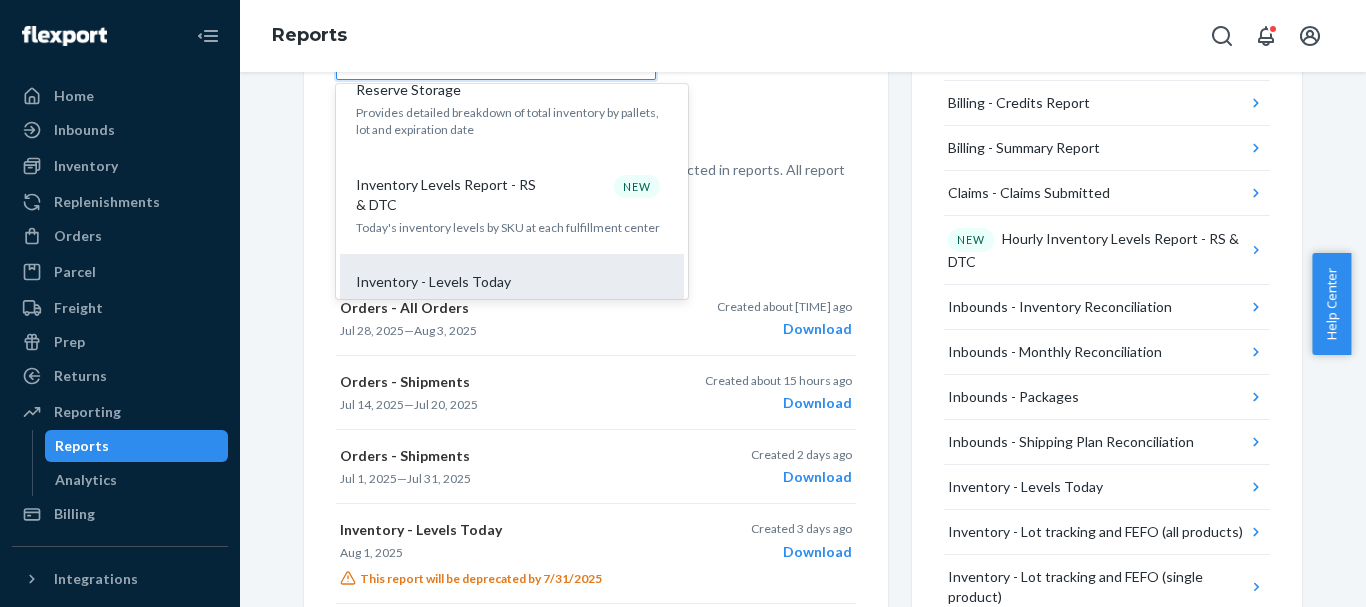 click on "Inventory - Levels Today" at bounding box center (508, 282) 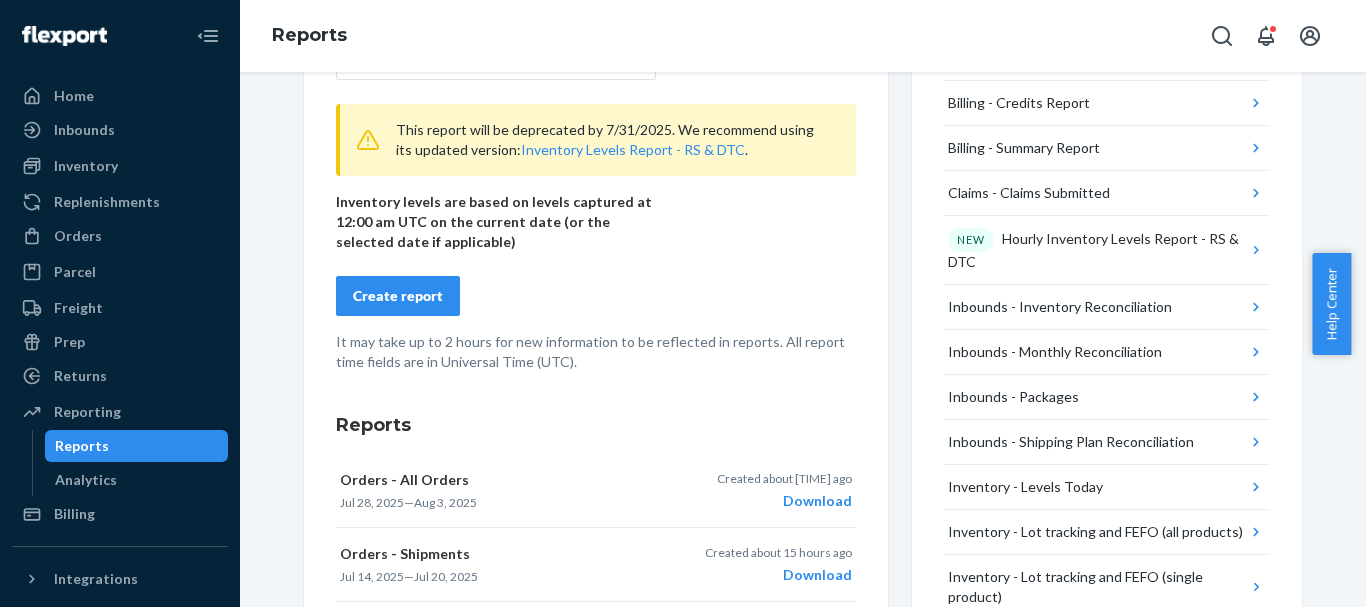 click on "Create report" at bounding box center [398, 296] 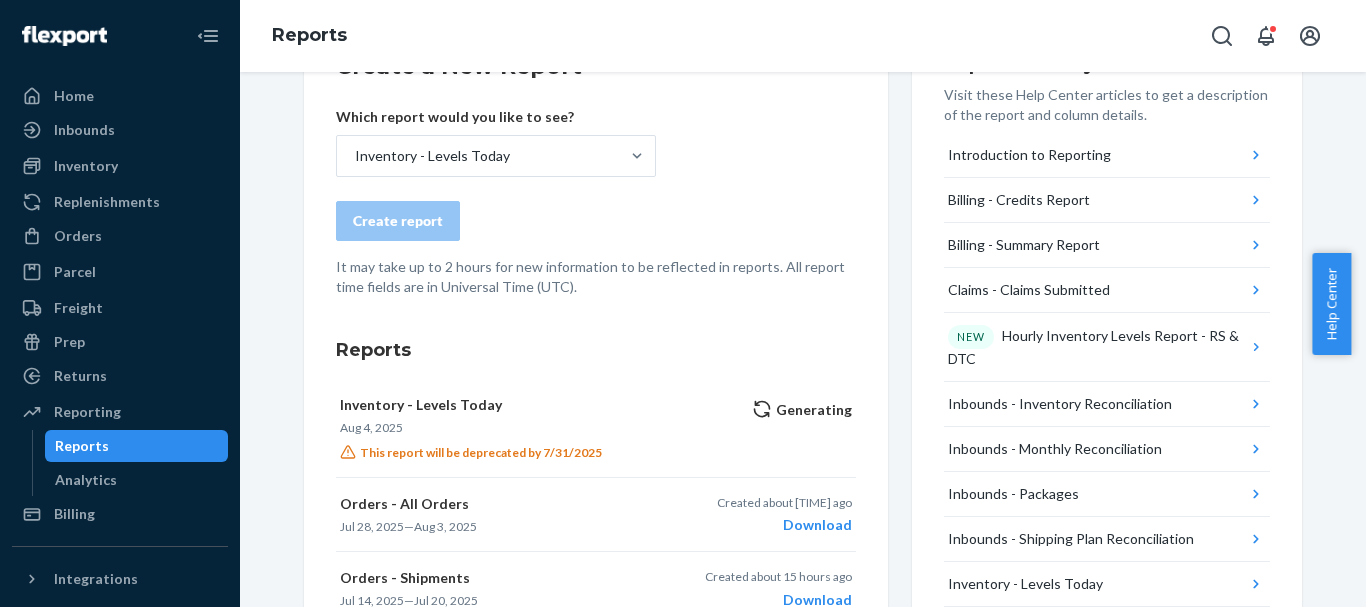 scroll, scrollTop: 100, scrollLeft: 0, axis: vertical 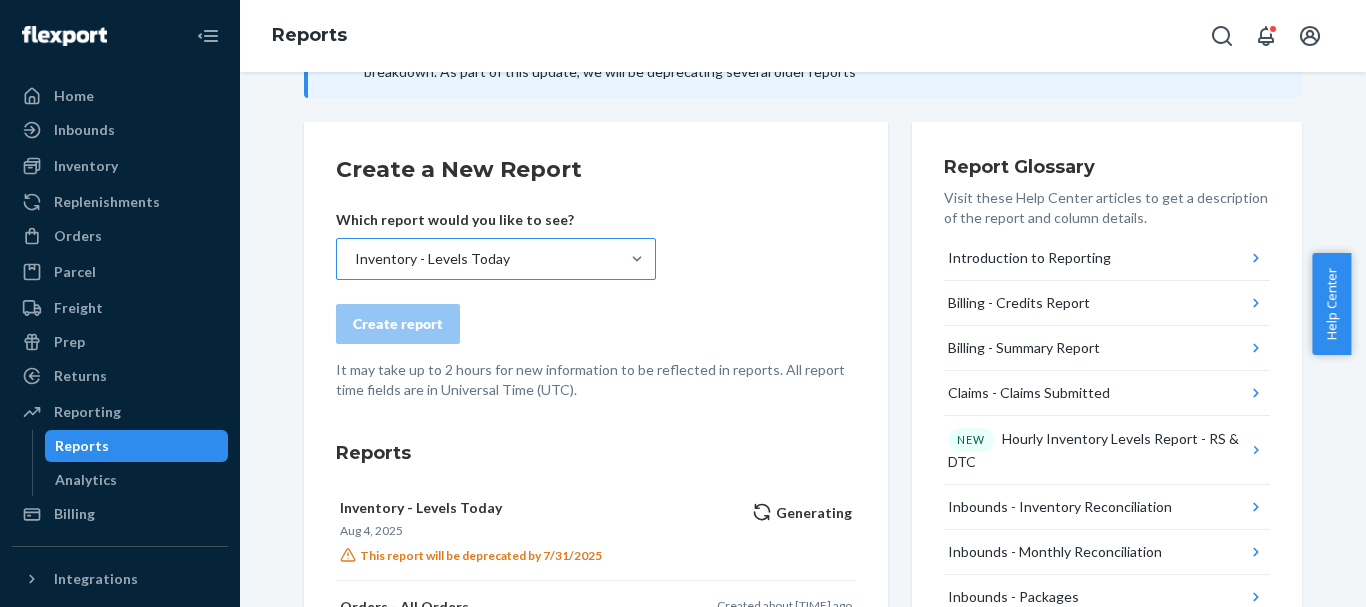 click on "Inventory - Levels Today" at bounding box center (432, 259) 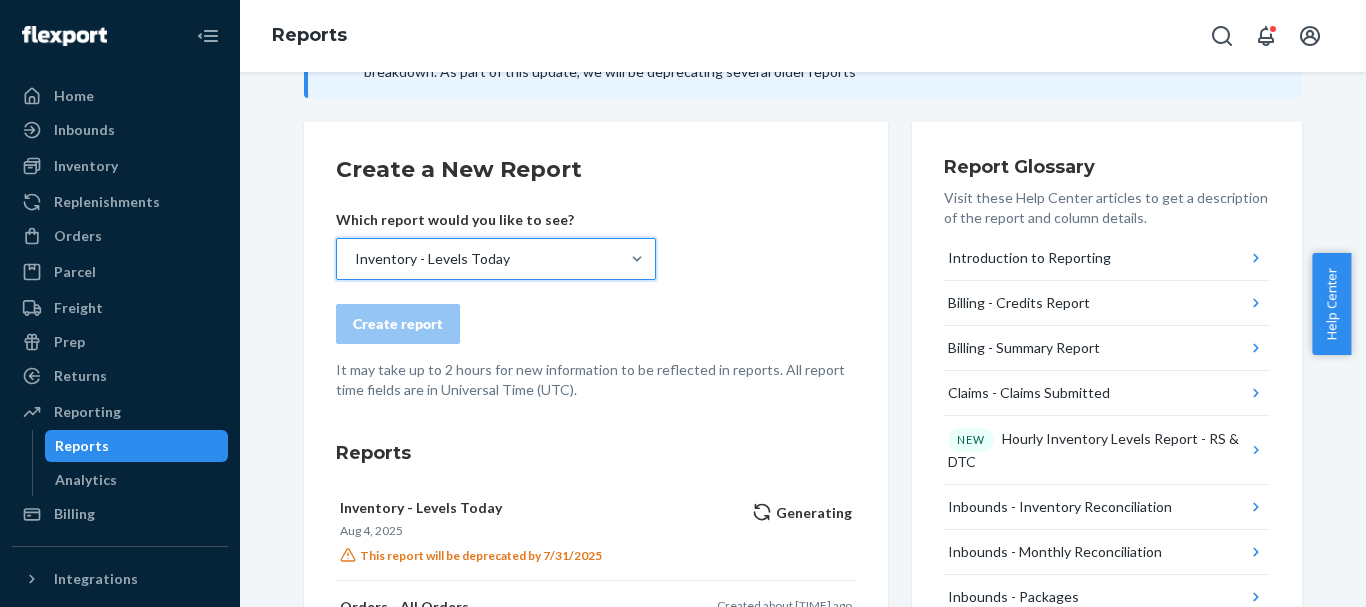 click on "Inventory - Levels Today" at bounding box center [478, 259] 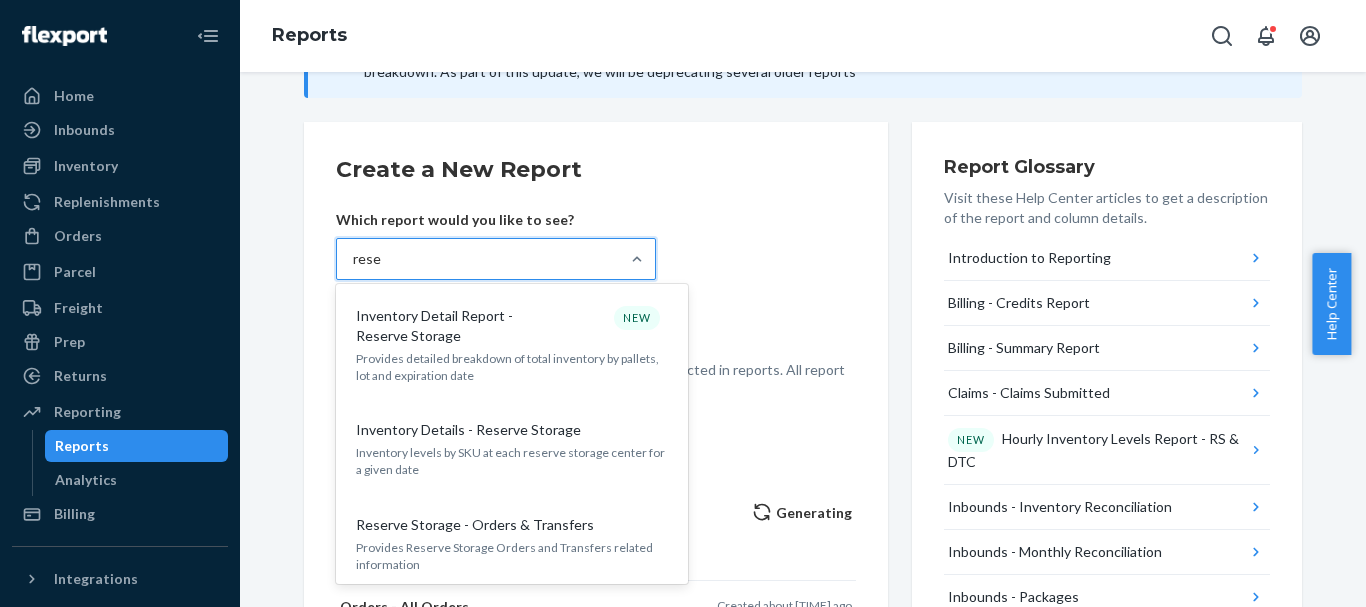 type on "reser" 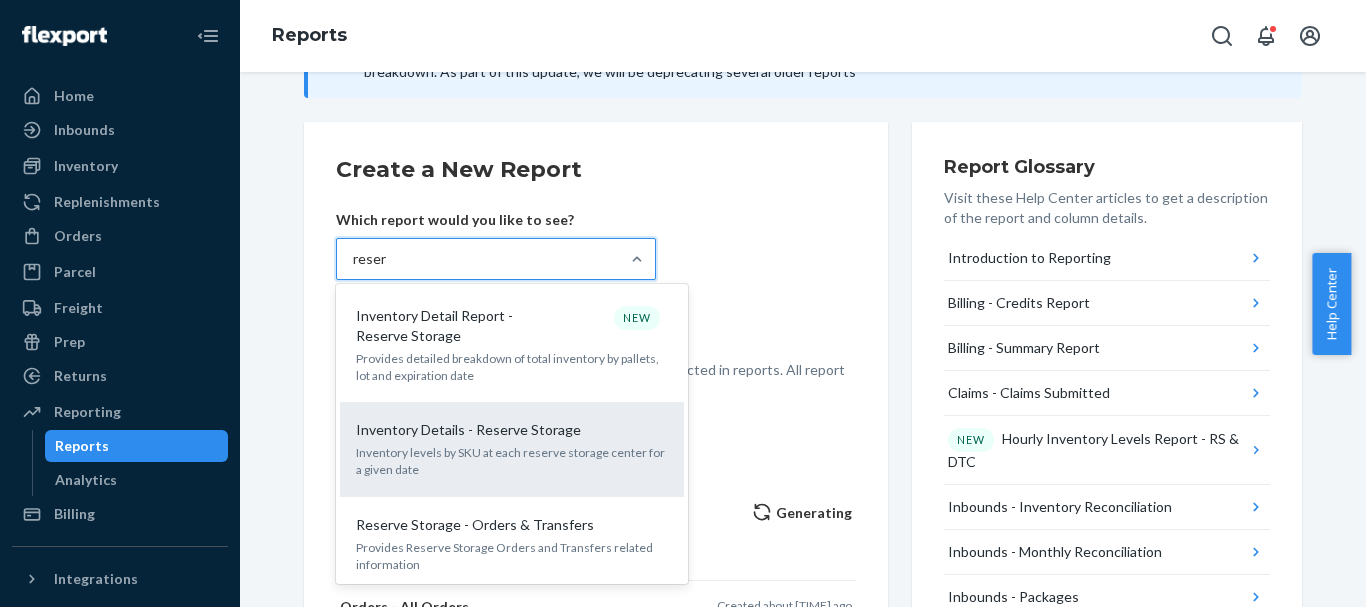 click on "Inventory levels by SKU at each reserve storage center for a given date" at bounding box center (512, 461) 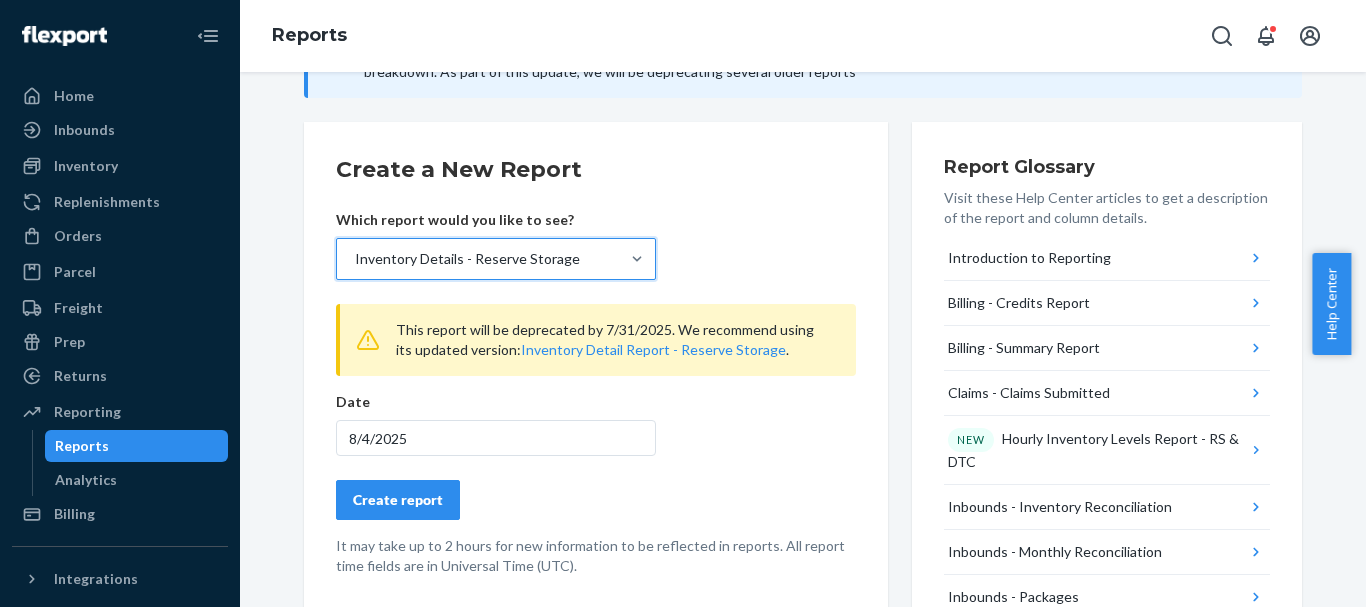 click on "Inventory Details - Reserve Storage" at bounding box center (478, 259) 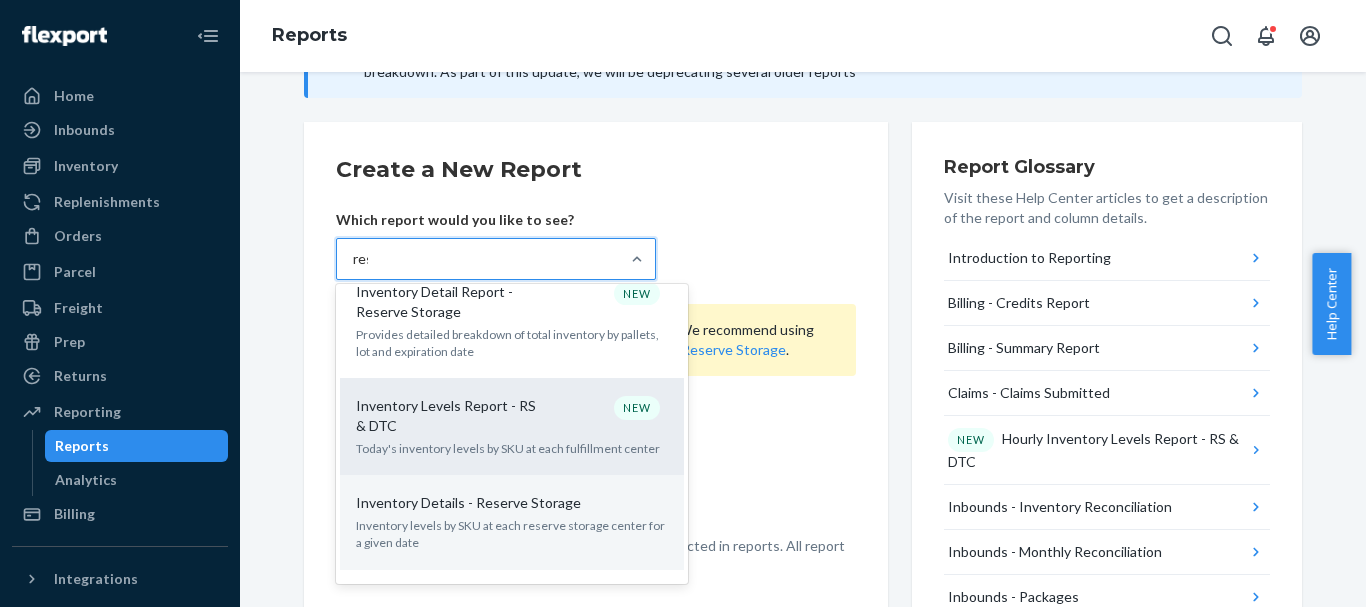 scroll, scrollTop: 0, scrollLeft: 0, axis: both 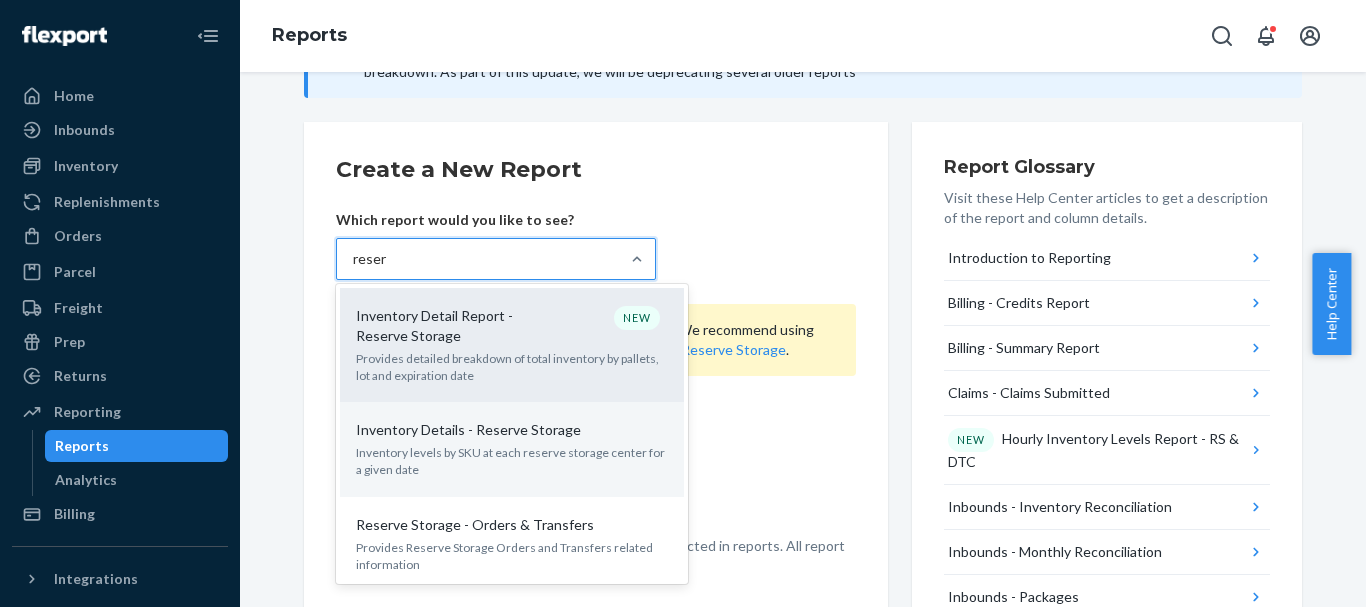 type on "reserv" 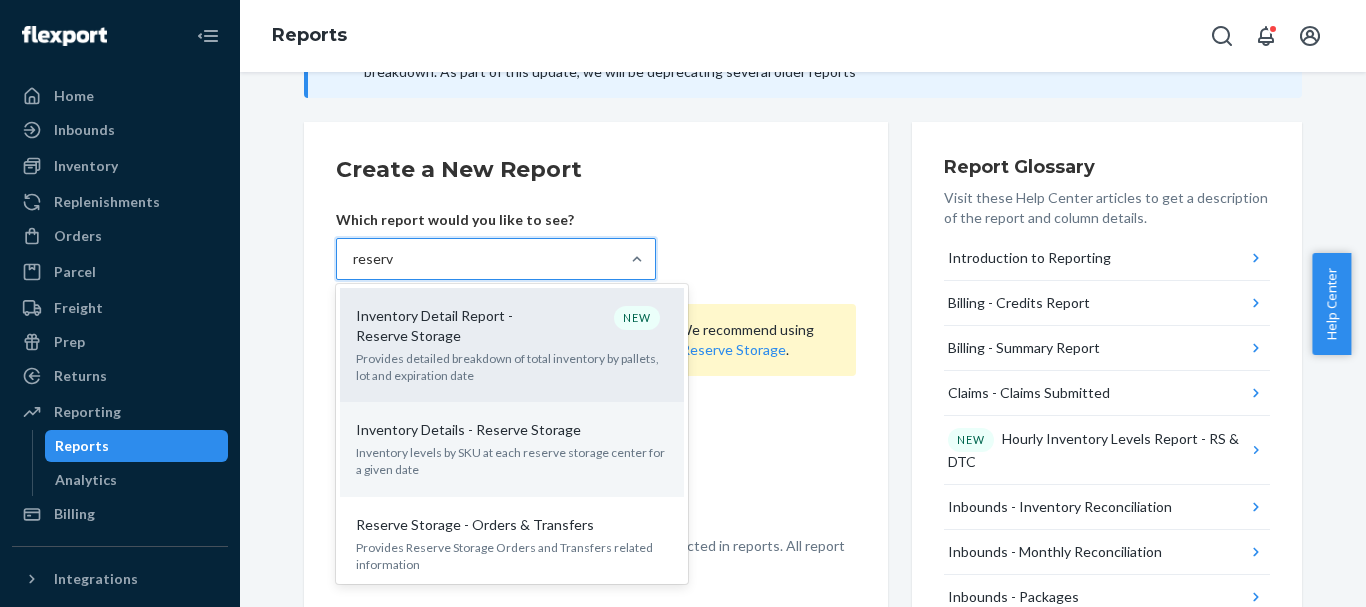 click on "Provides detailed breakdown of total inventory by pallets, lot and expiration date" at bounding box center (512, 367) 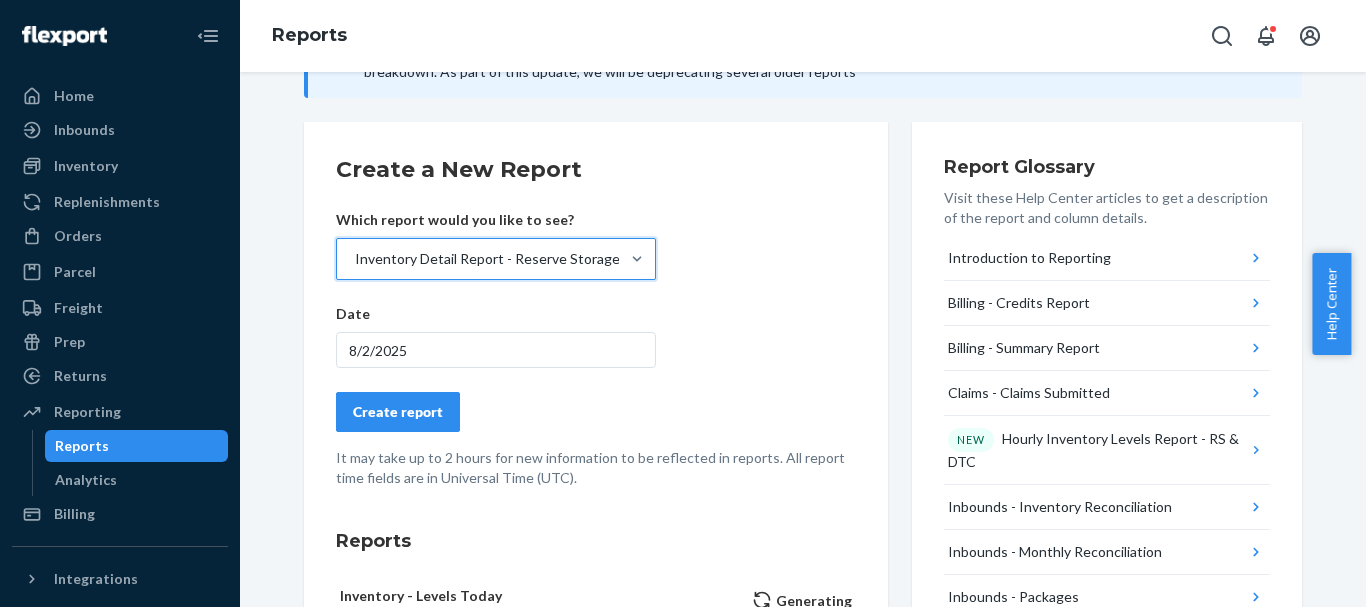 click on "8/2/2025" at bounding box center [496, 350] 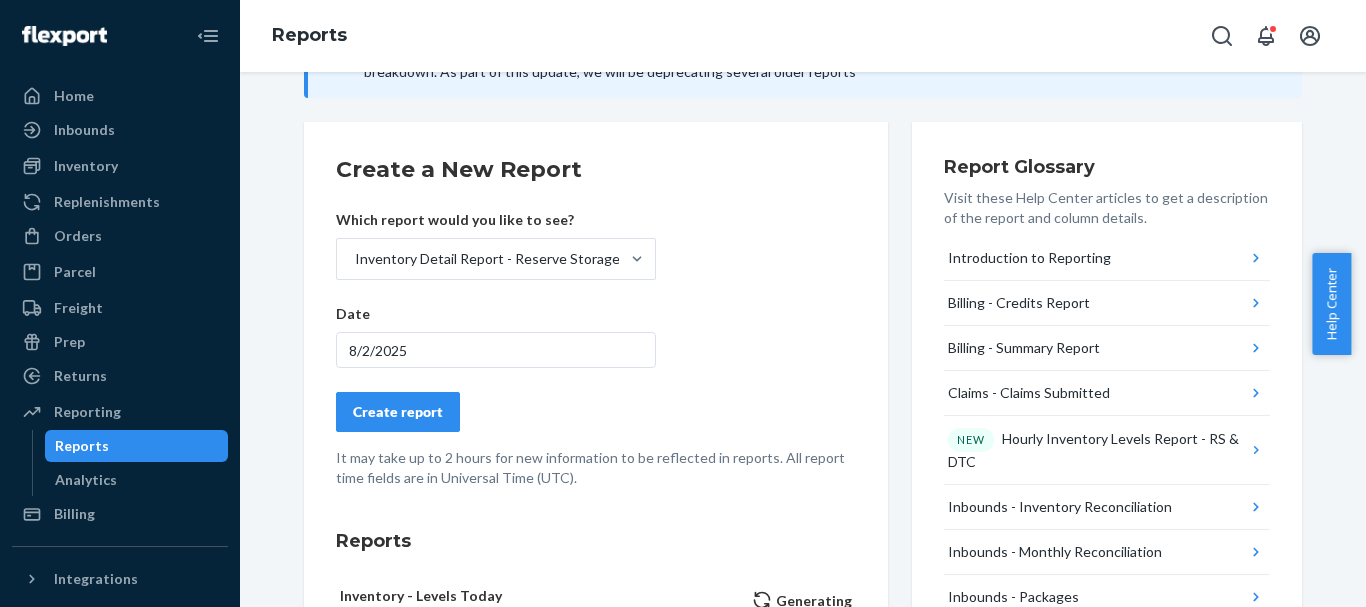 click on "Create report" at bounding box center [398, 412] 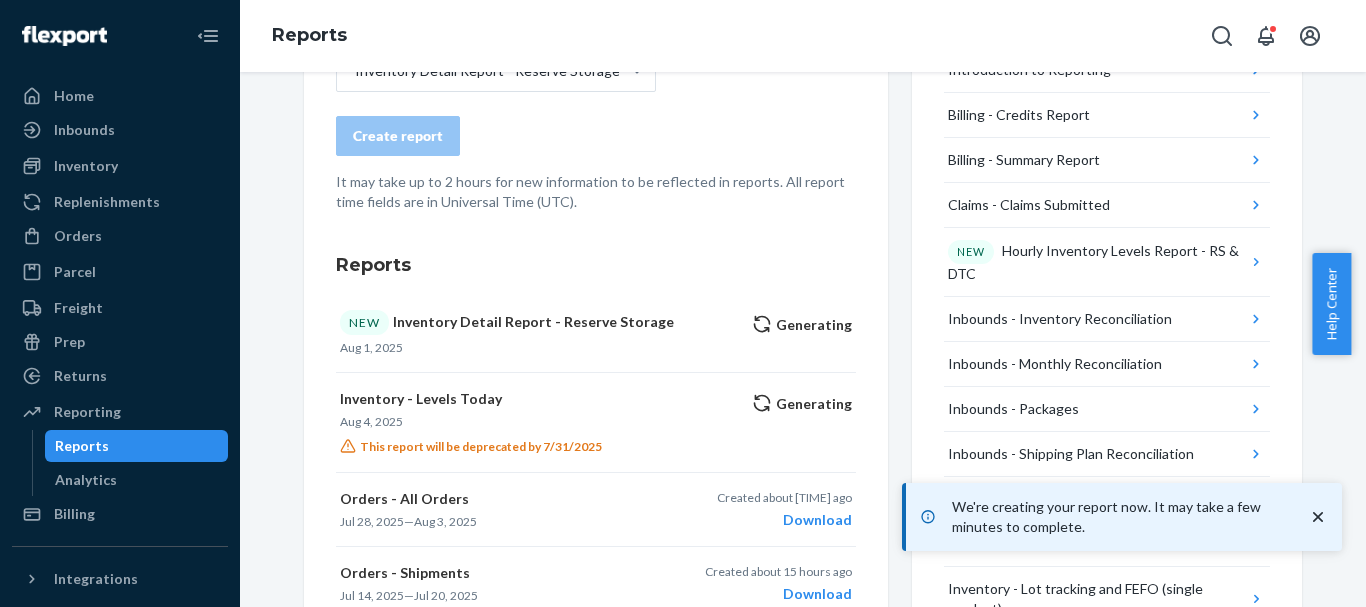 scroll, scrollTop: 300, scrollLeft: 0, axis: vertical 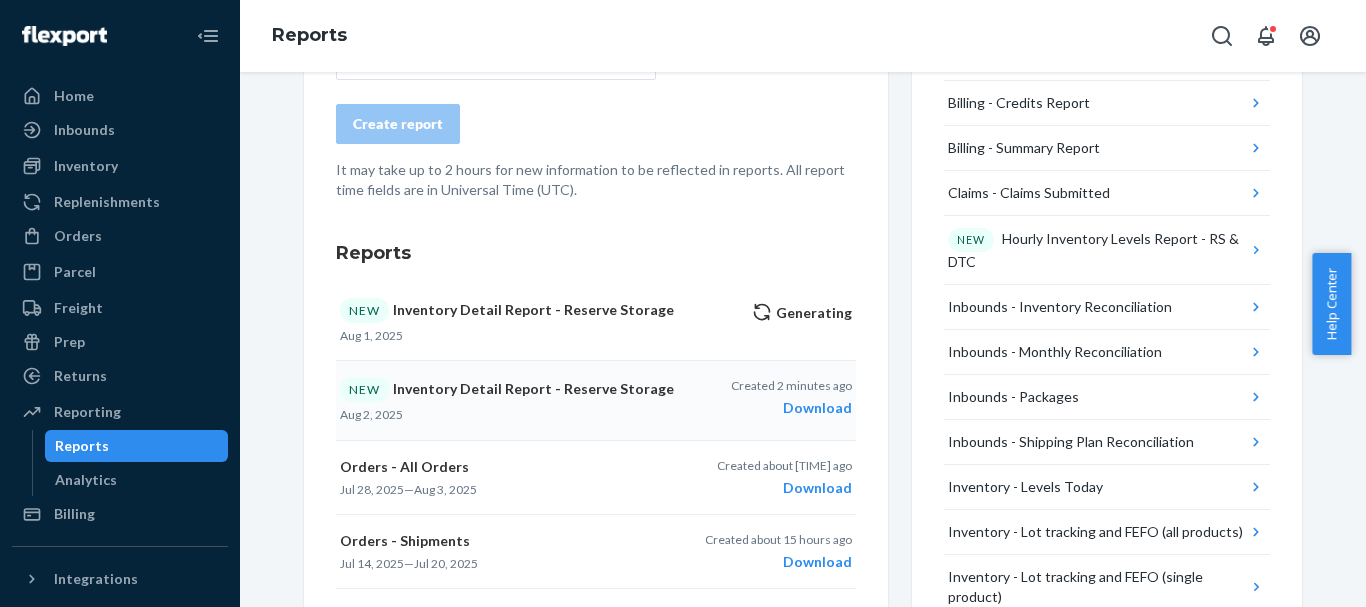 click on "Download" at bounding box center (791, 408) 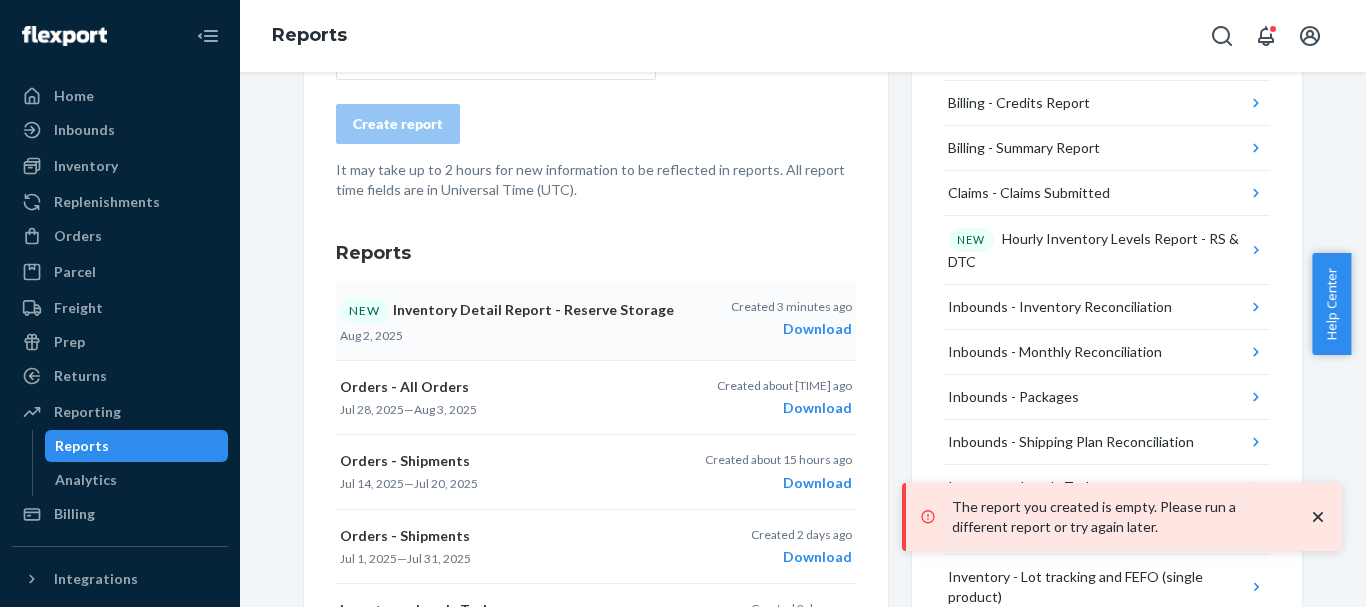 click 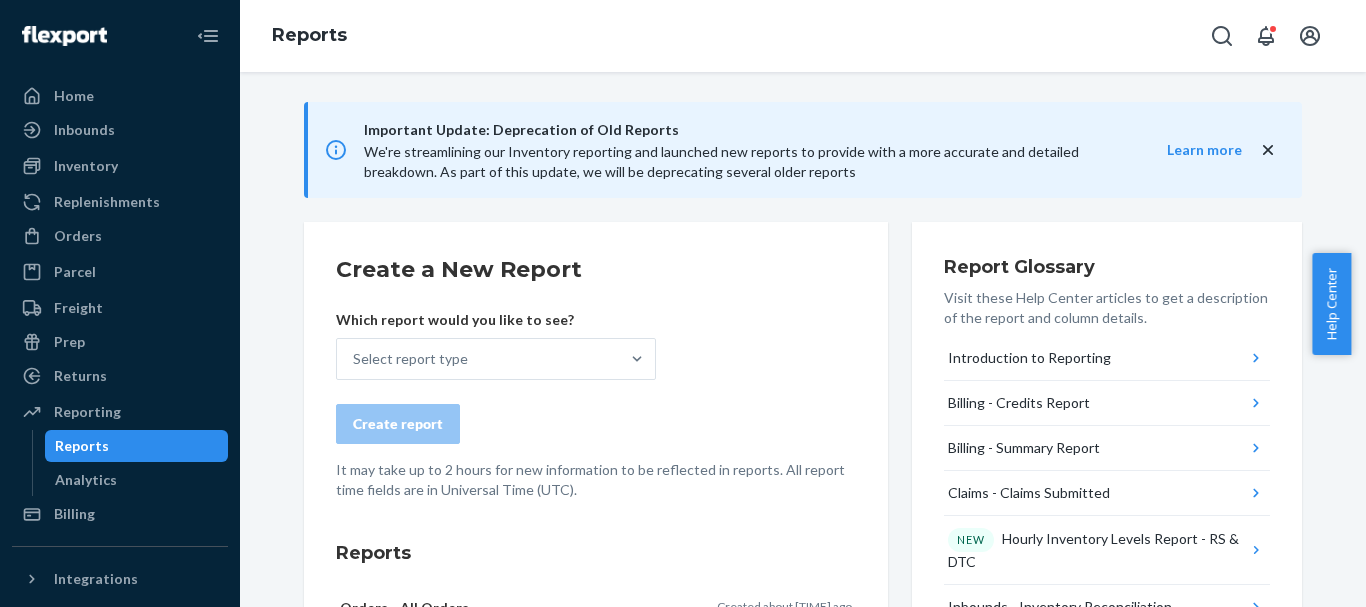 scroll, scrollTop: 0, scrollLeft: 0, axis: both 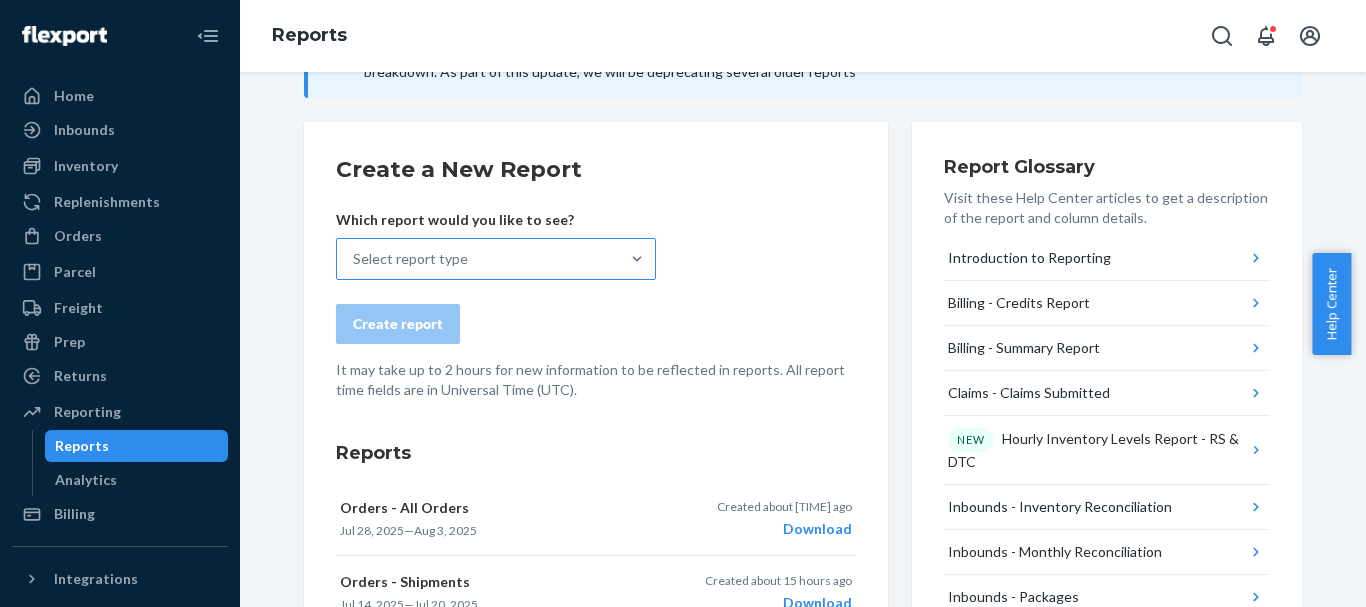click on "Select report type" at bounding box center [478, 259] 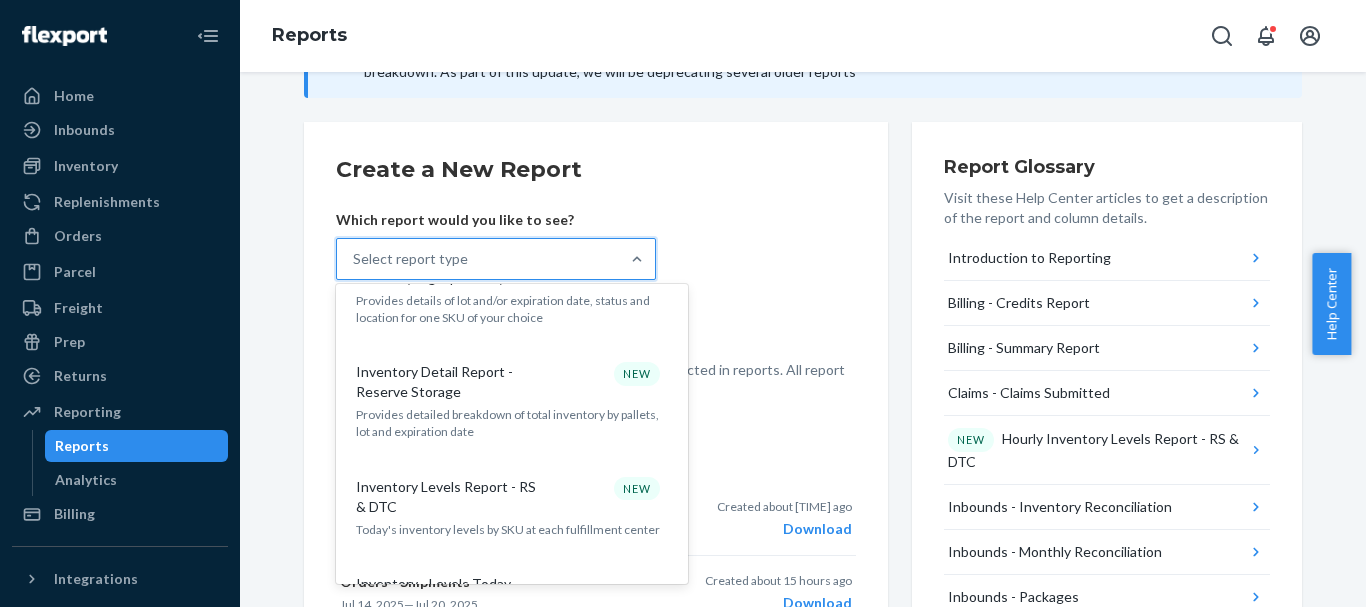 scroll, scrollTop: 1200, scrollLeft: 0, axis: vertical 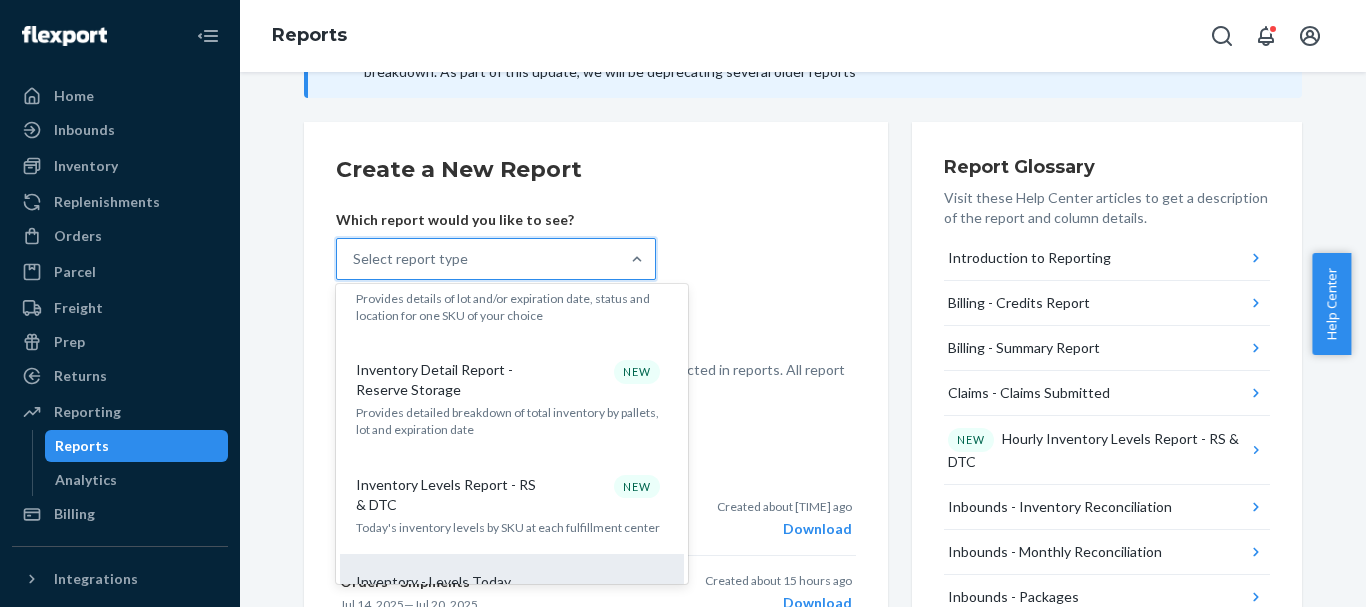 click on "Inventory - Levels Today" at bounding box center [508, 582] 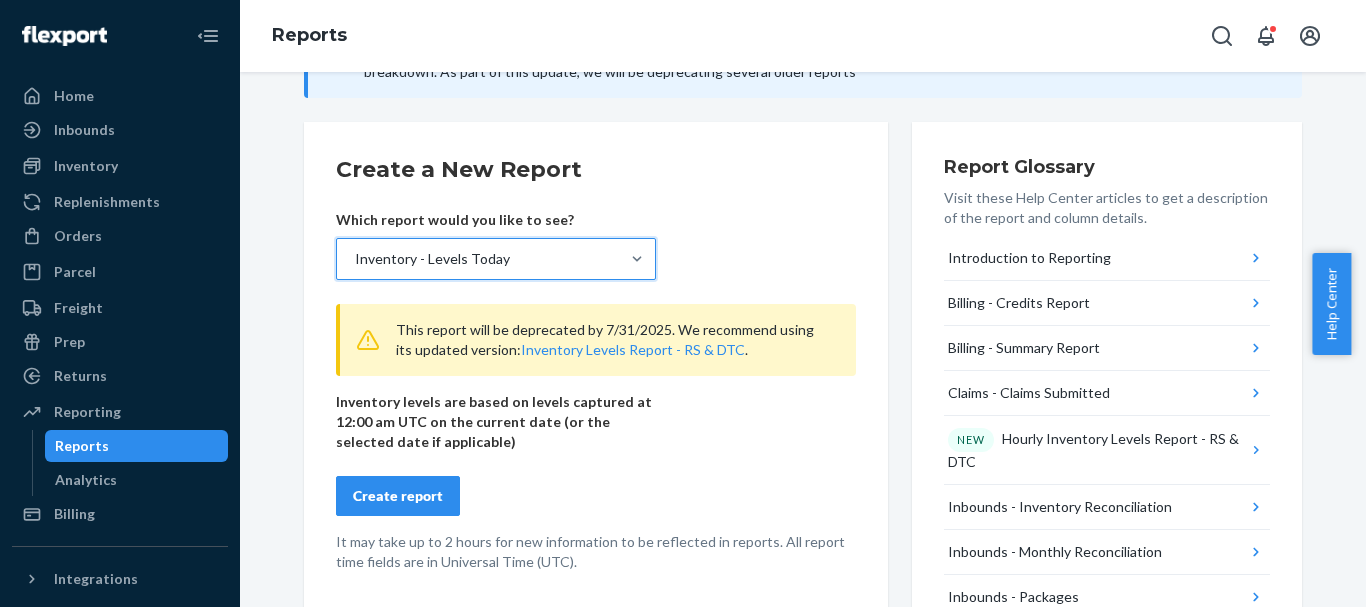 click on "Create report" at bounding box center (398, 496) 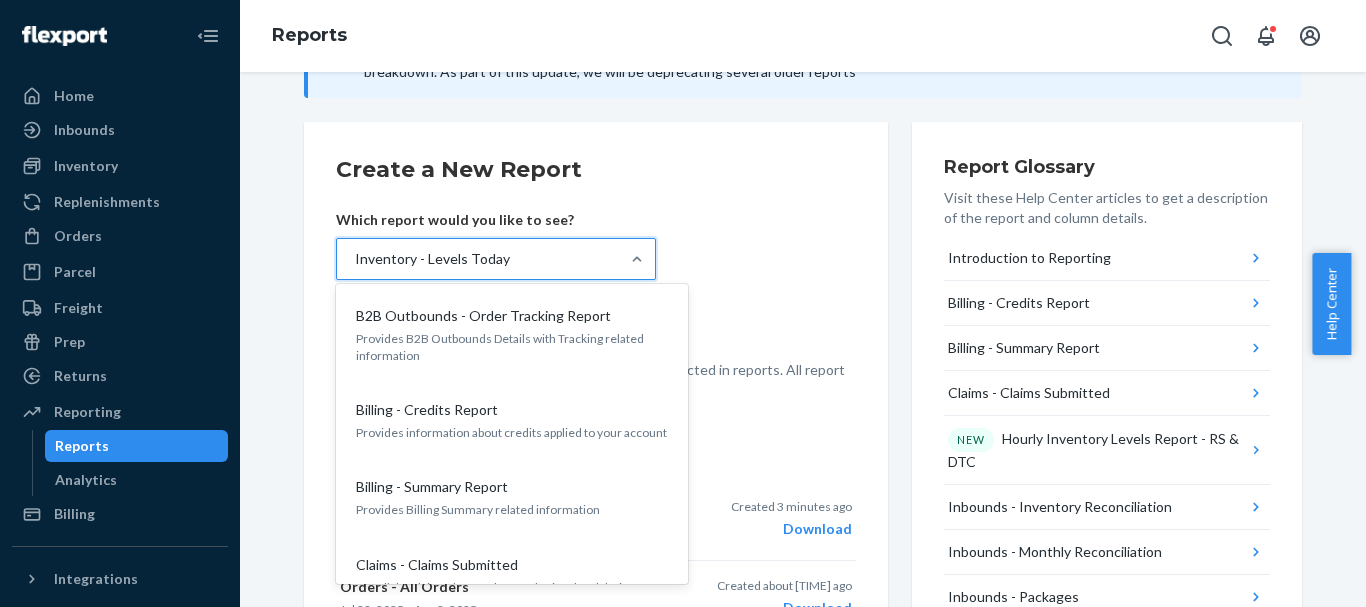 click at bounding box center (637, 259) 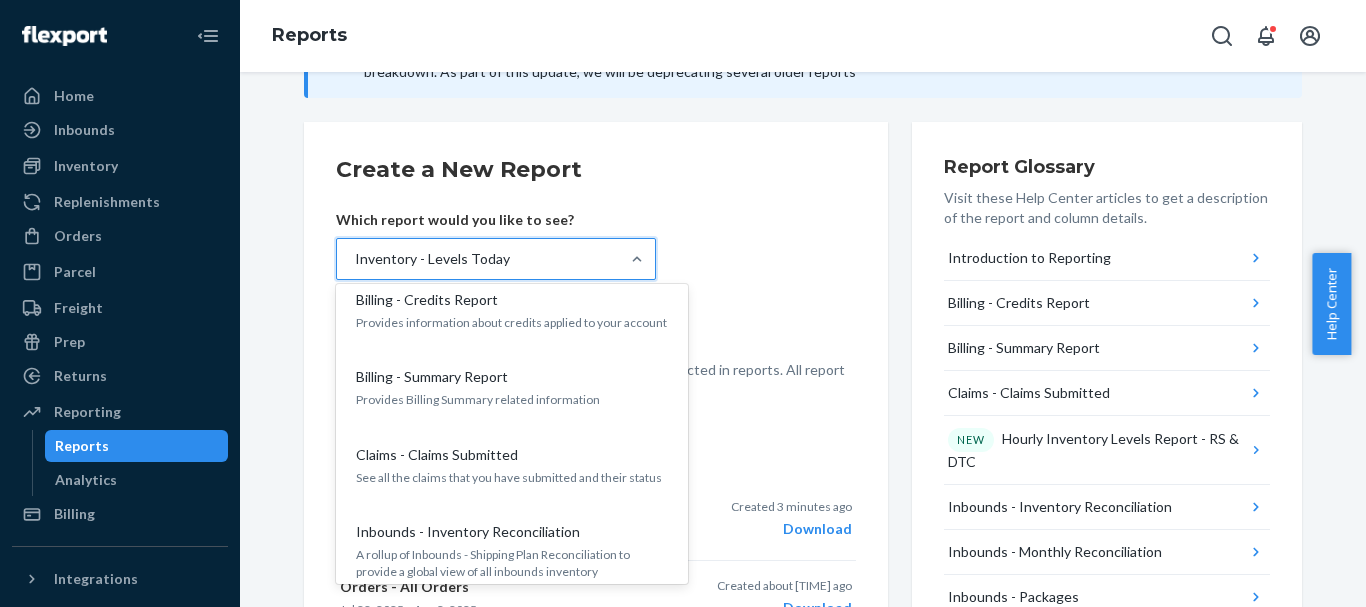scroll, scrollTop: 200, scrollLeft: 0, axis: vertical 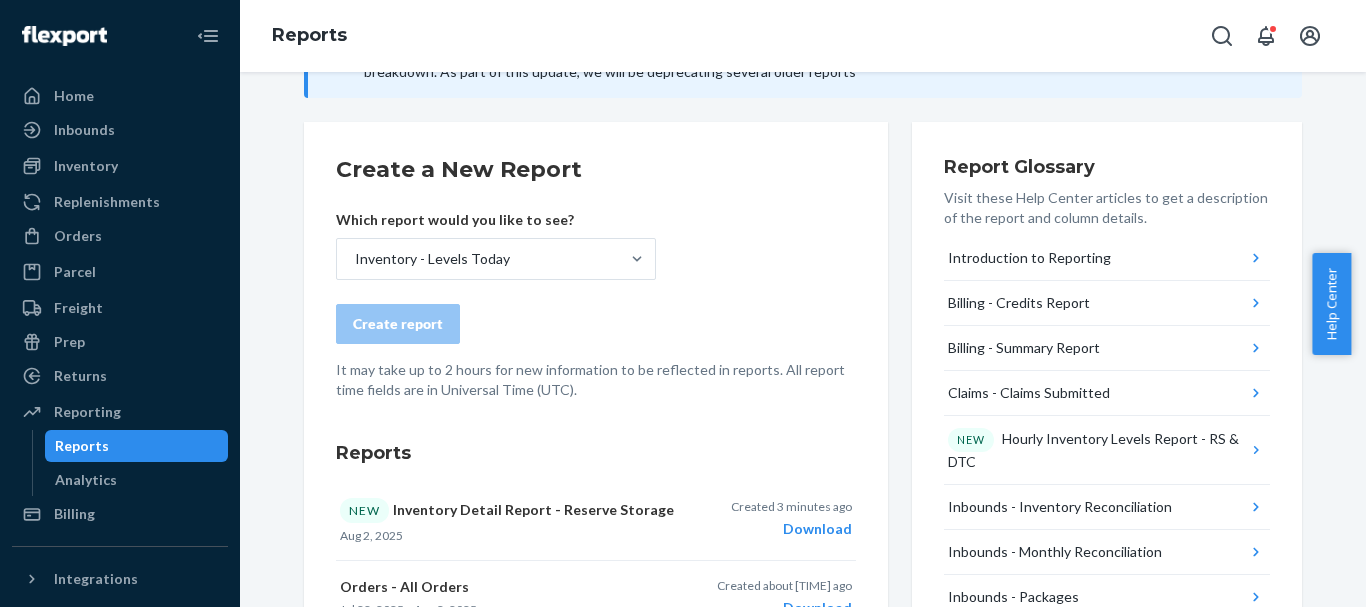 click on "Create a New Report Which report would you like to see? Inventory - Levels Today Create report It may take up to 2 hours for new information to be reflected in reports. All report time fields are in Universal Time (UTC)." at bounding box center [596, 277] 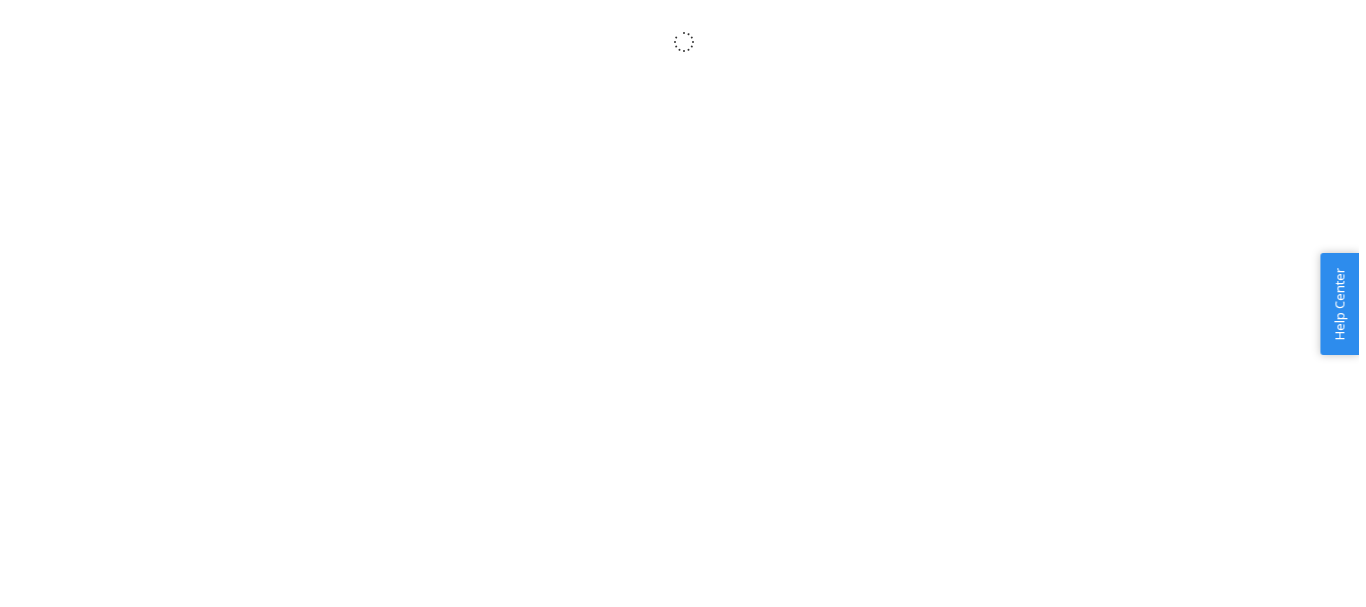 scroll, scrollTop: 0, scrollLeft: 0, axis: both 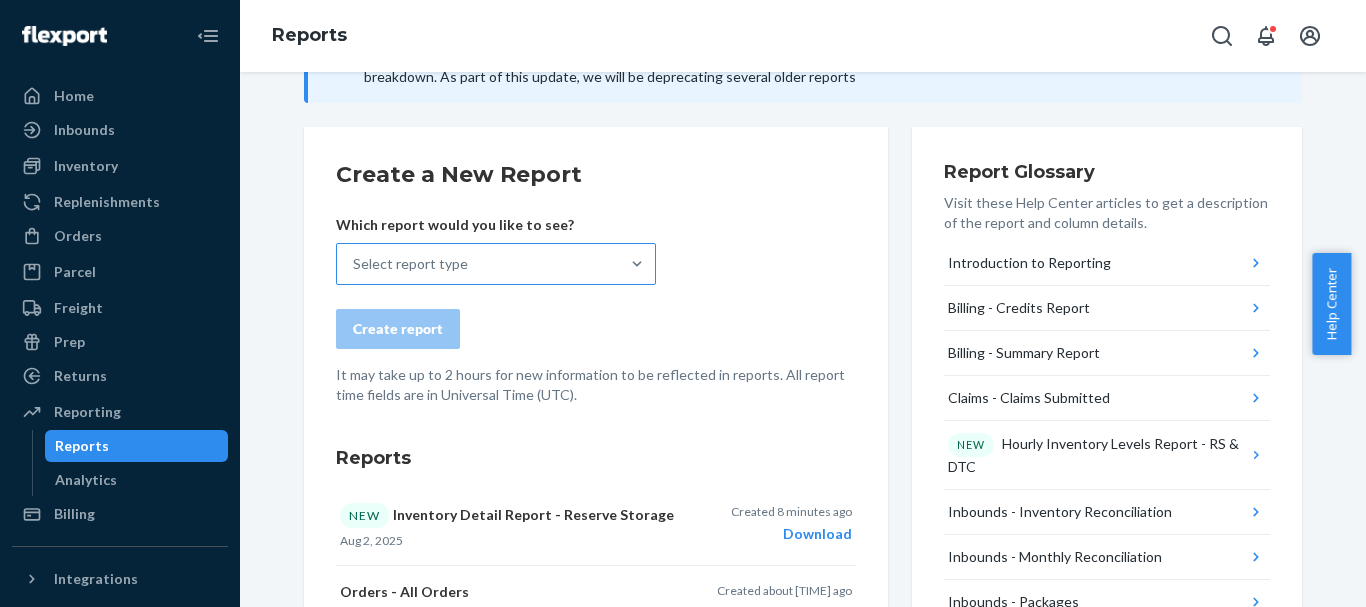 click on "Select report type" at bounding box center [478, 264] 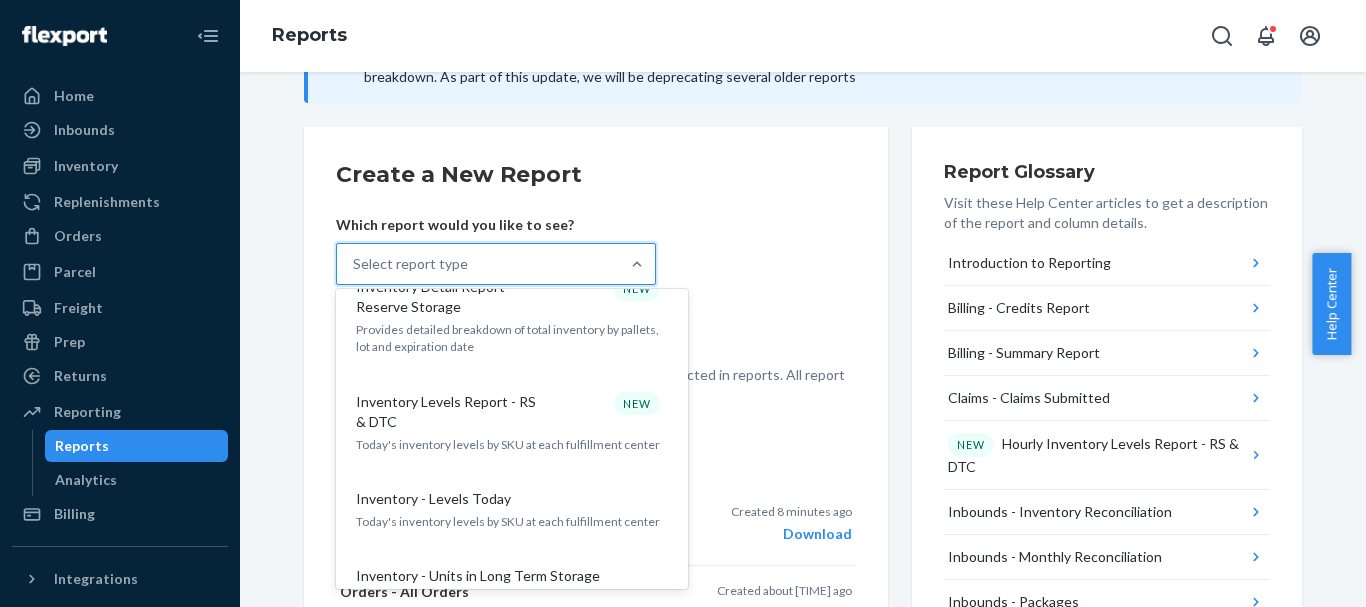 scroll, scrollTop: 1300, scrollLeft: 0, axis: vertical 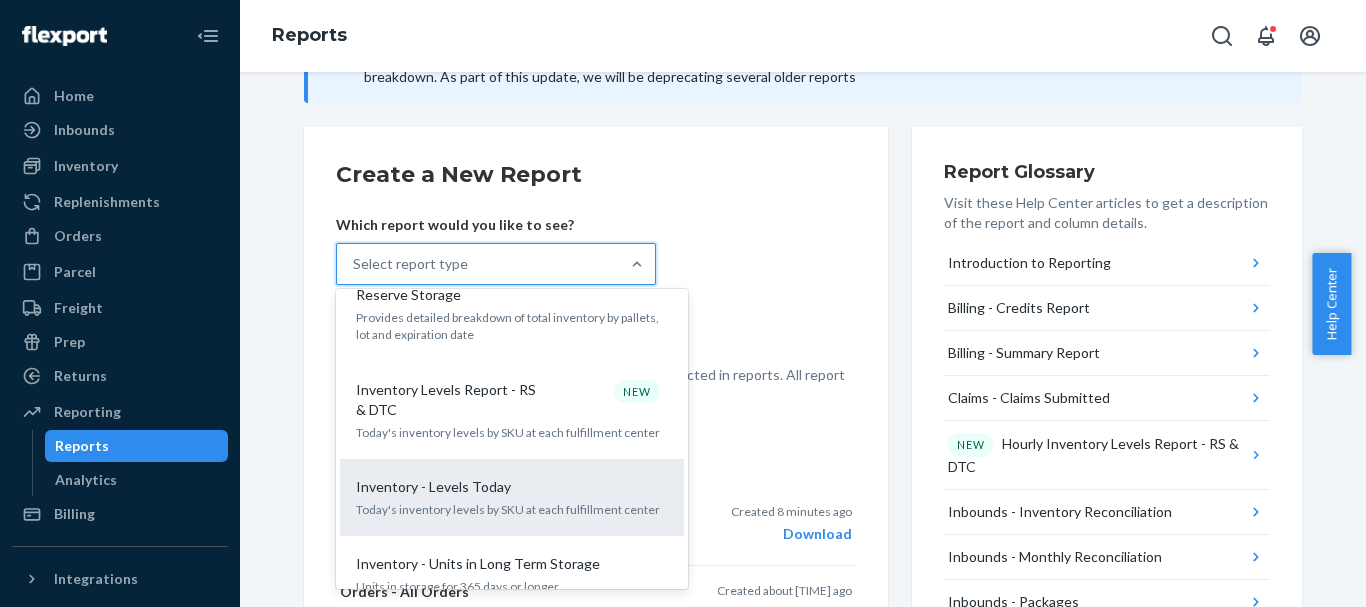 click on "Today's inventory levels by SKU at each fulfillment center" at bounding box center [512, 509] 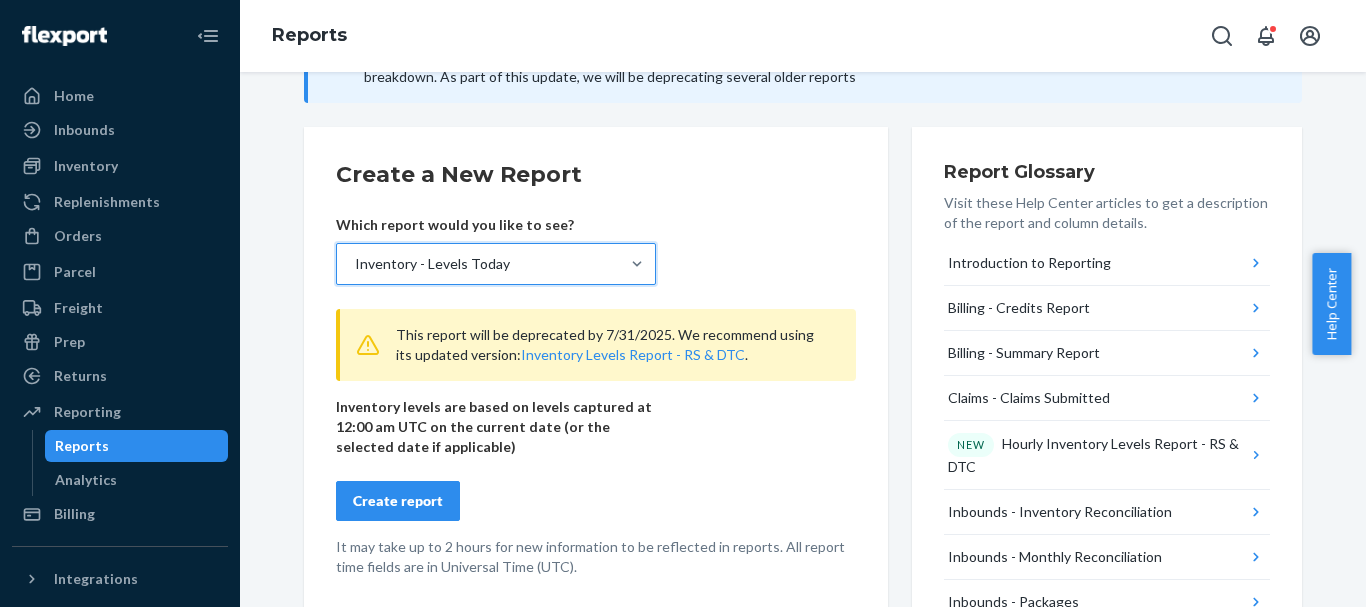 click on "Create report" at bounding box center [398, 501] 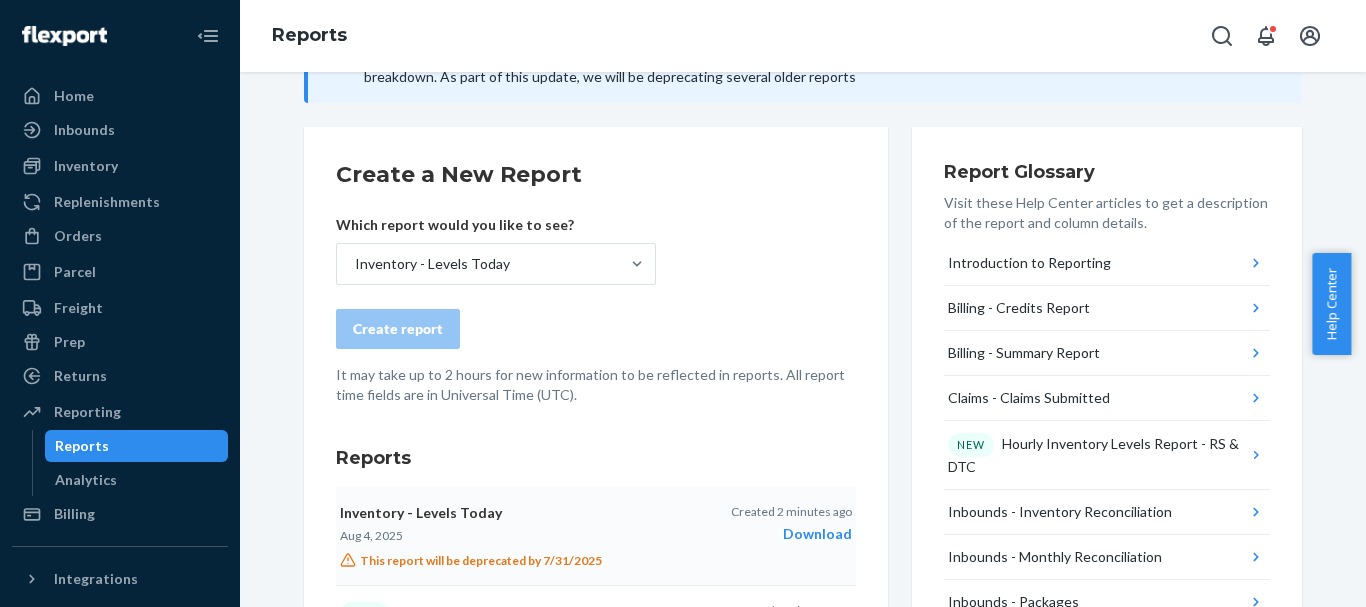 click on "Download" at bounding box center [791, 534] 